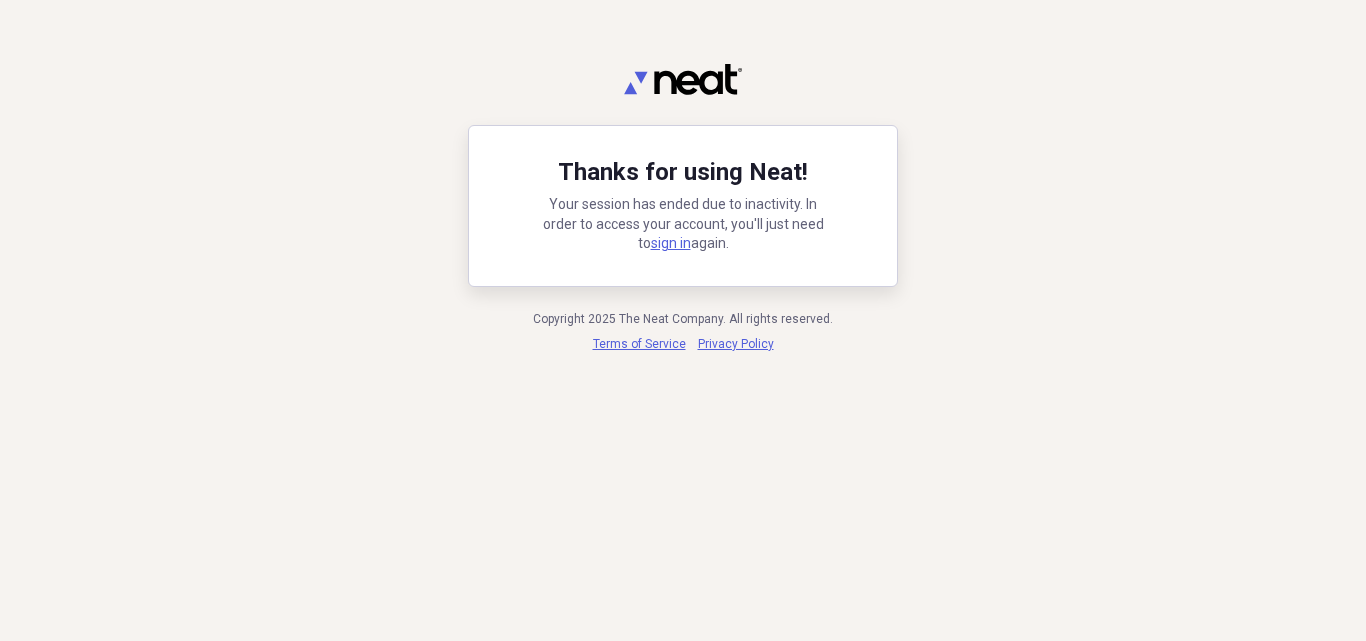 scroll, scrollTop: 0, scrollLeft: 0, axis: both 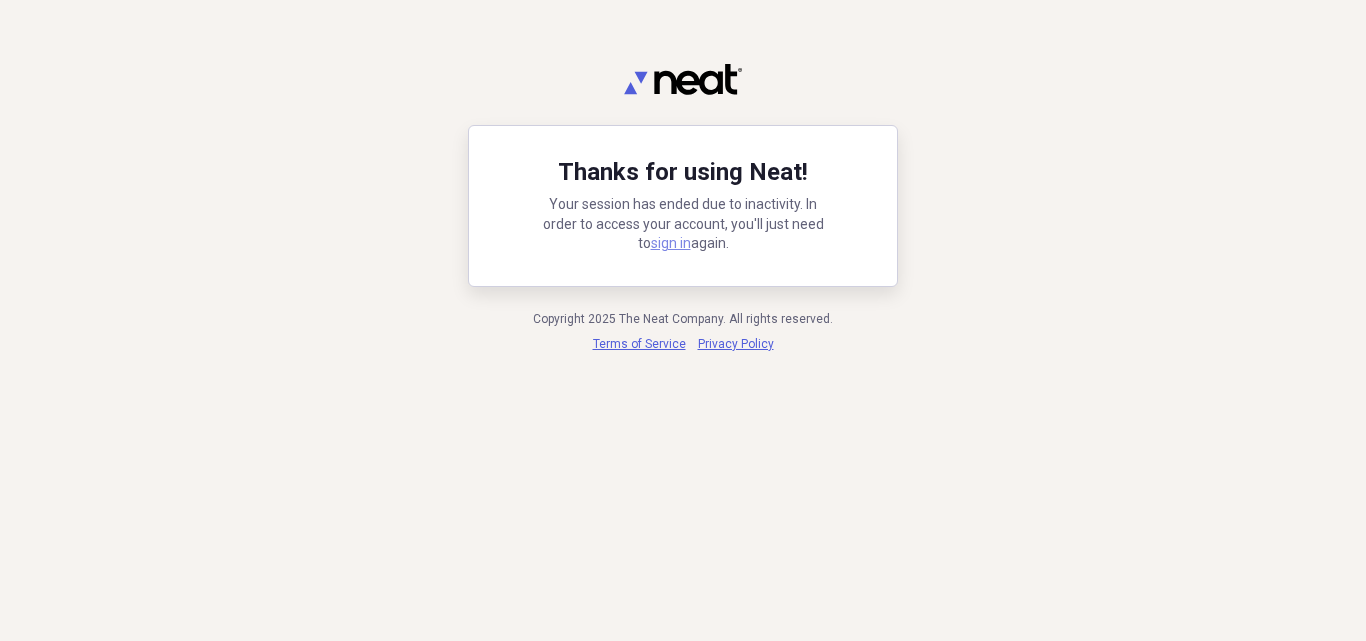 click on "sign in" at bounding box center [671, 243] 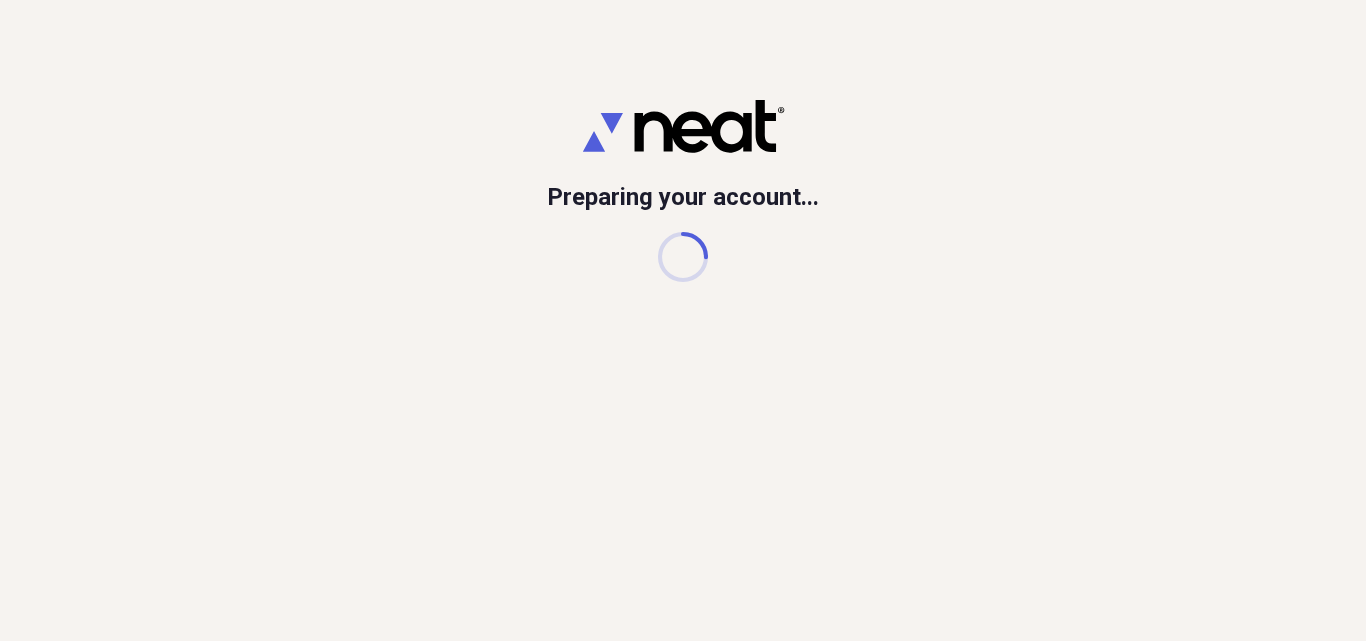 scroll, scrollTop: 0, scrollLeft: 0, axis: both 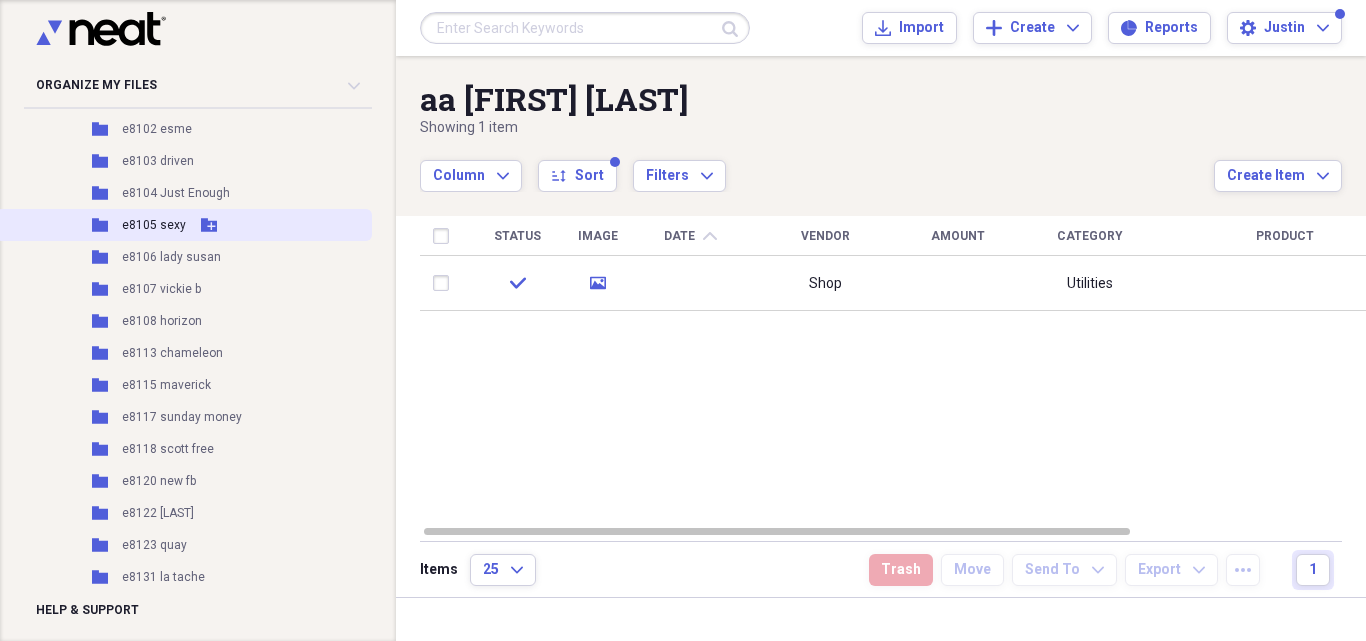 click on "e8105 sexy" at bounding box center (154, 225) 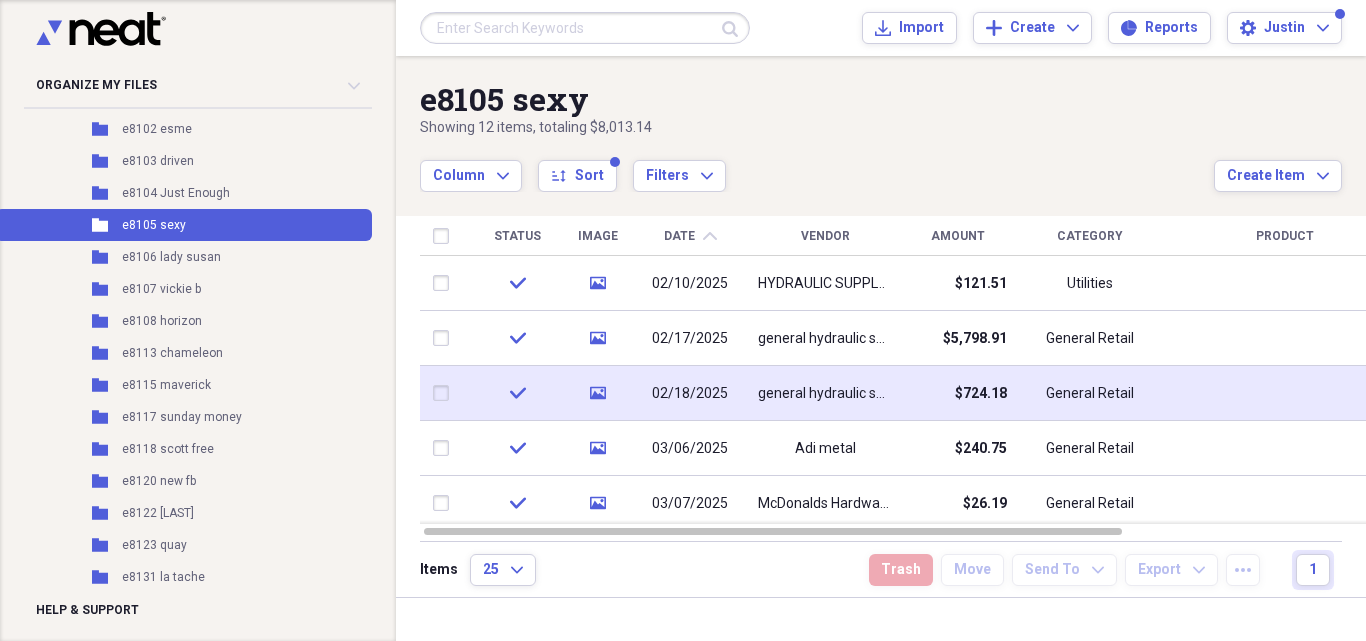 click on "$724.18" at bounding box center [957, 393] 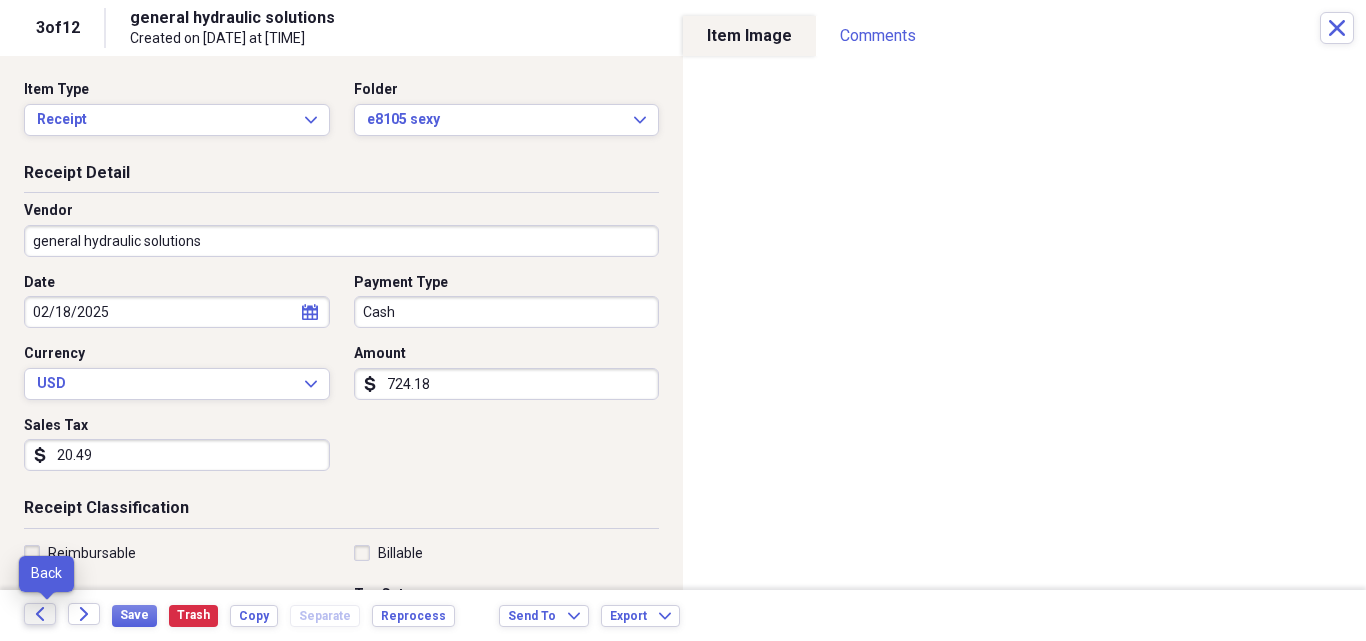 click on "Back" 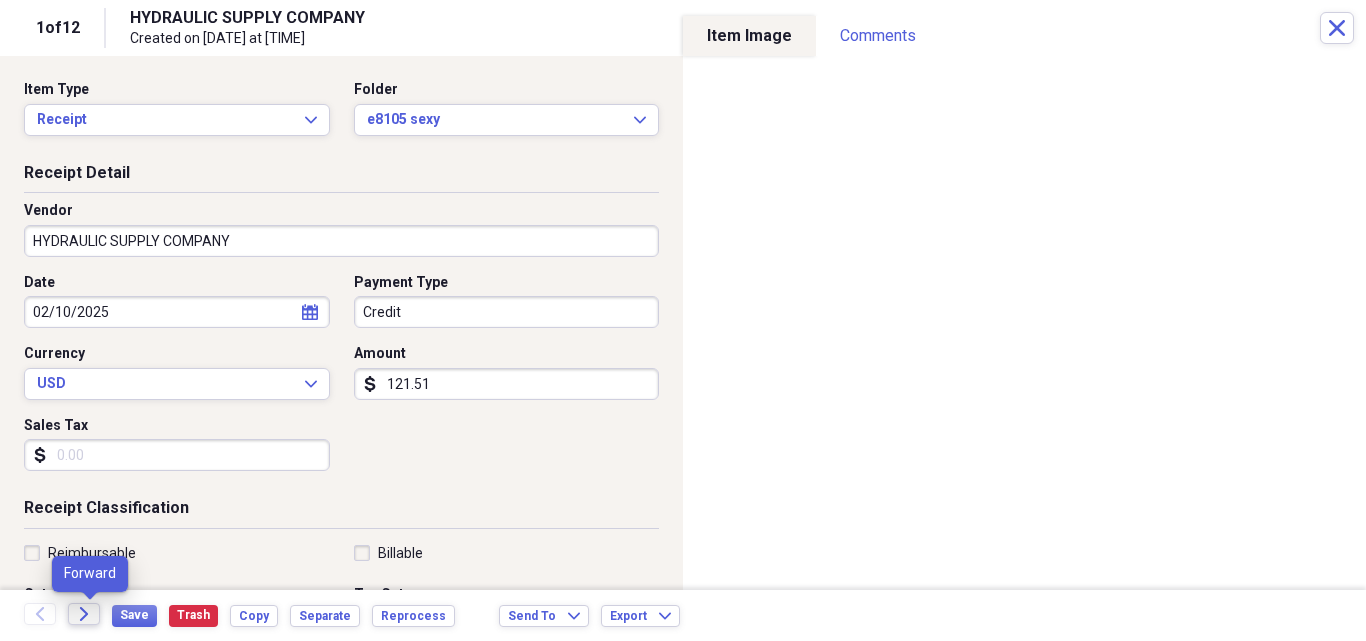 click on "Forward" 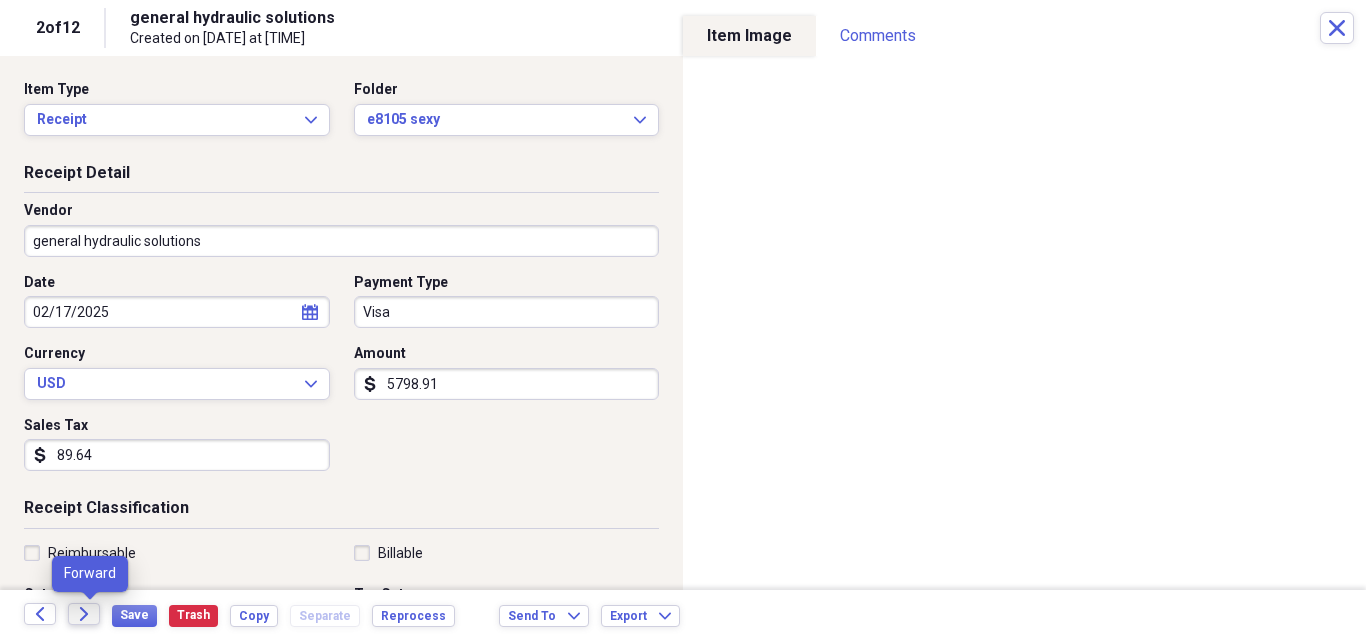 click on "Forward" 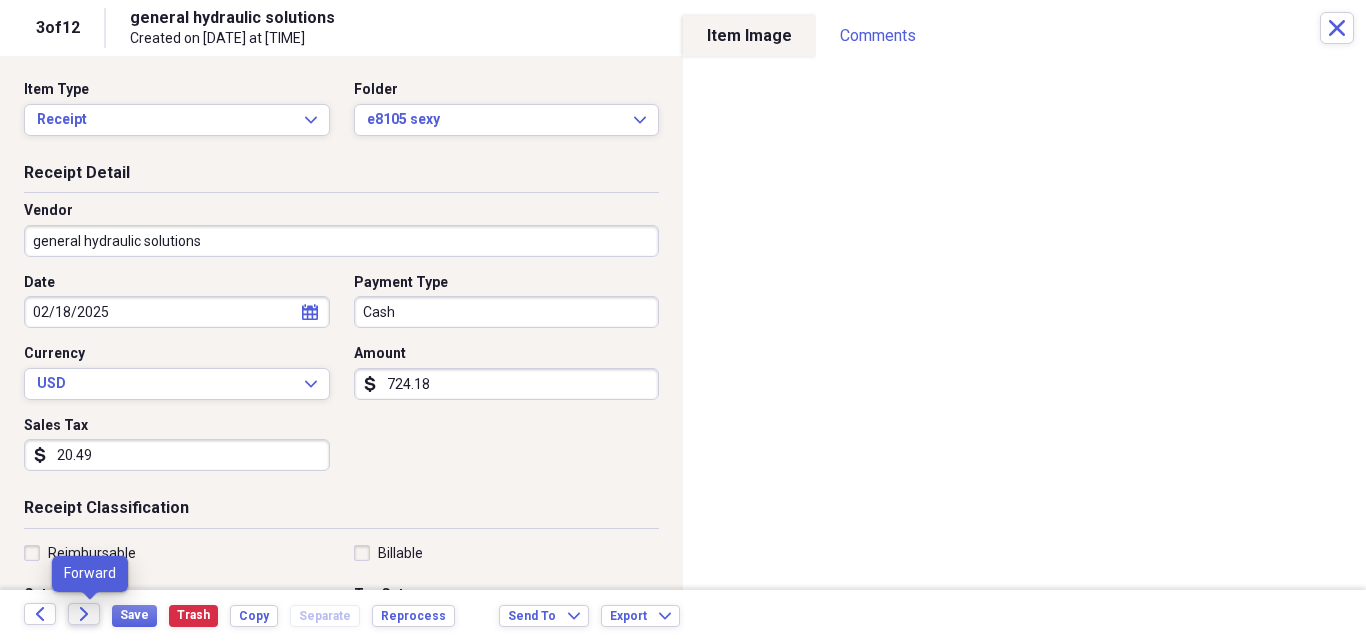 click on "Forward" 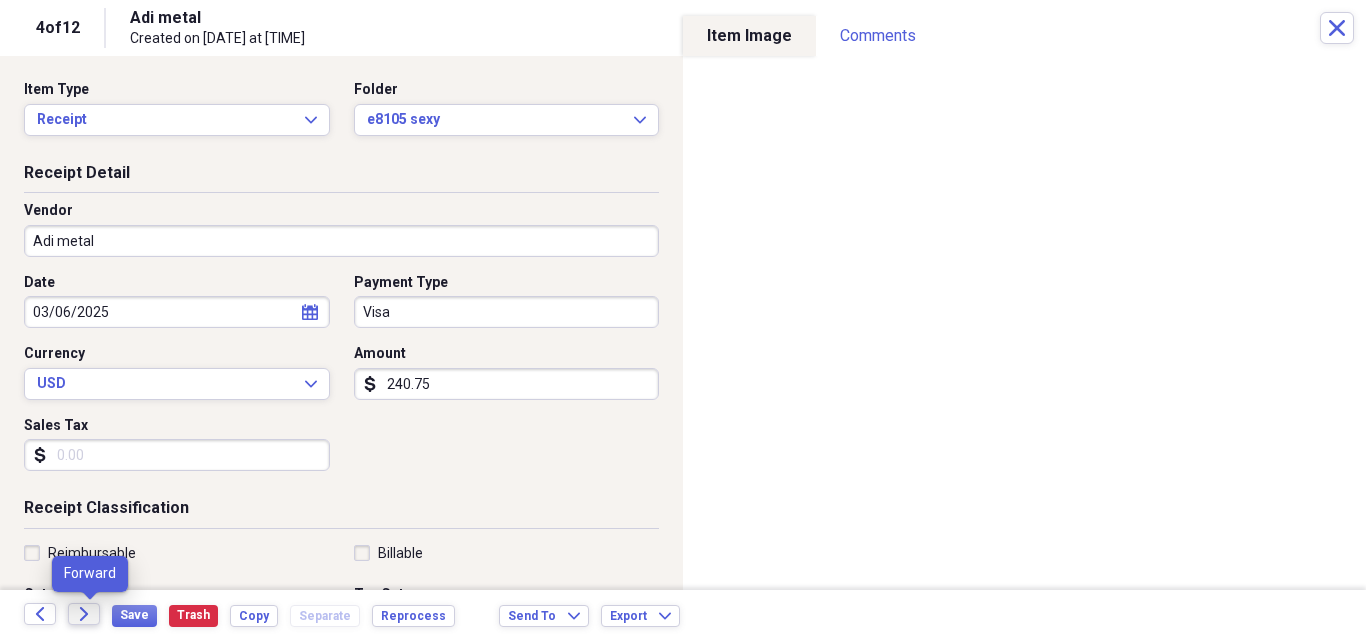 click on "Forward" 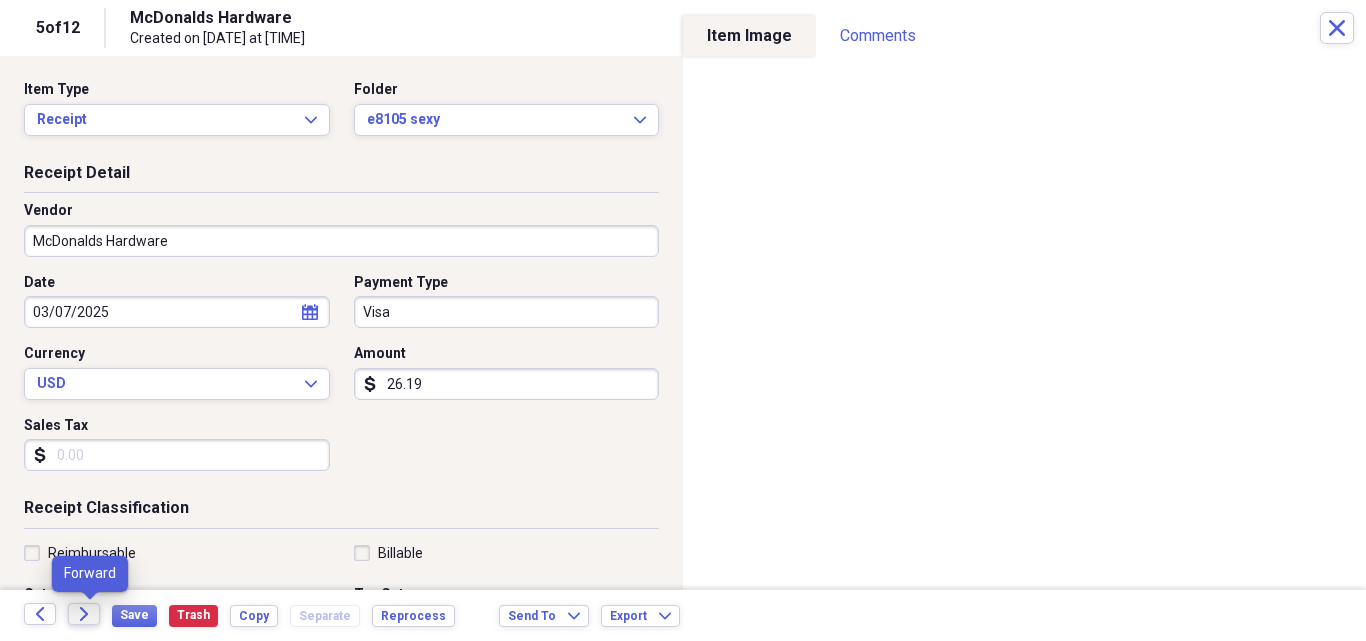 click on "Forward" 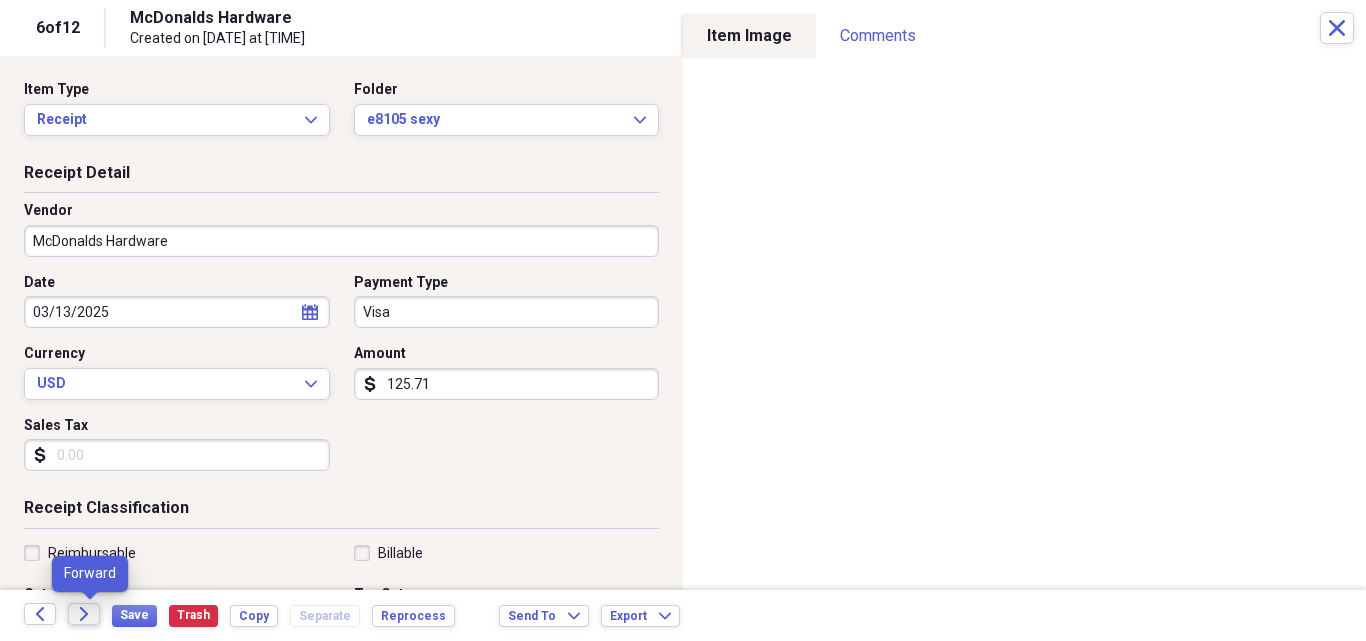 click on "Forward" 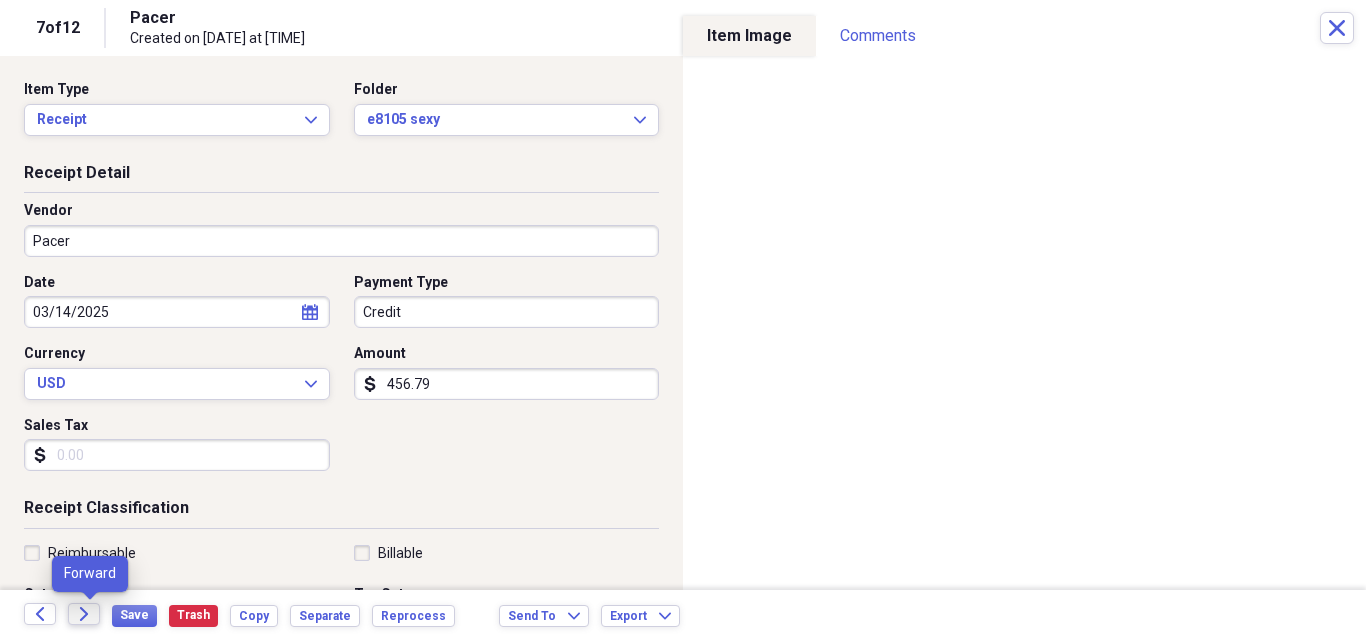 click on "Forward" 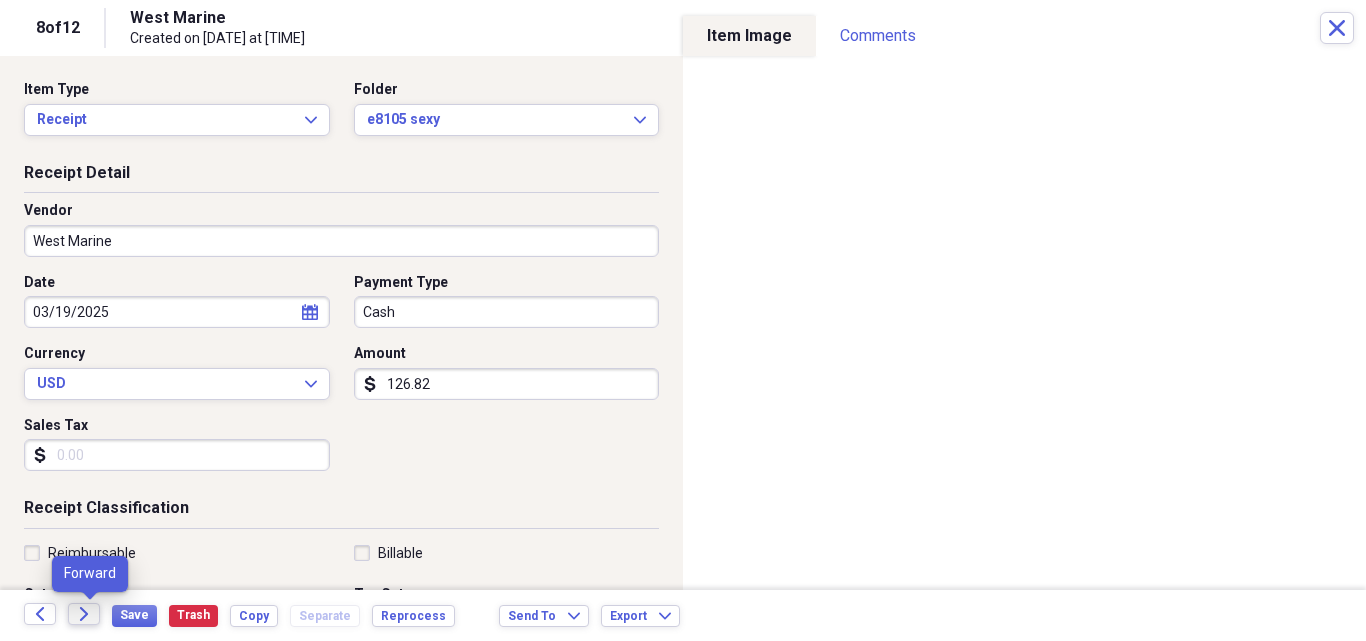 click on "Forward" 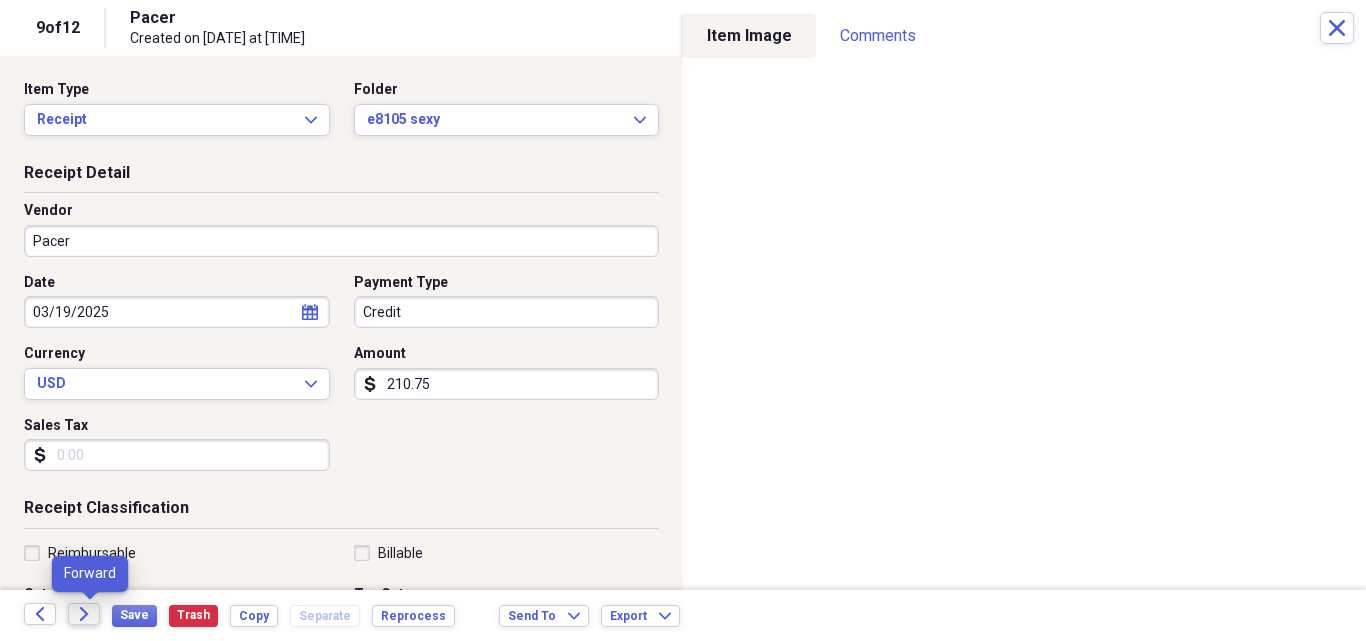 click on "Forward" 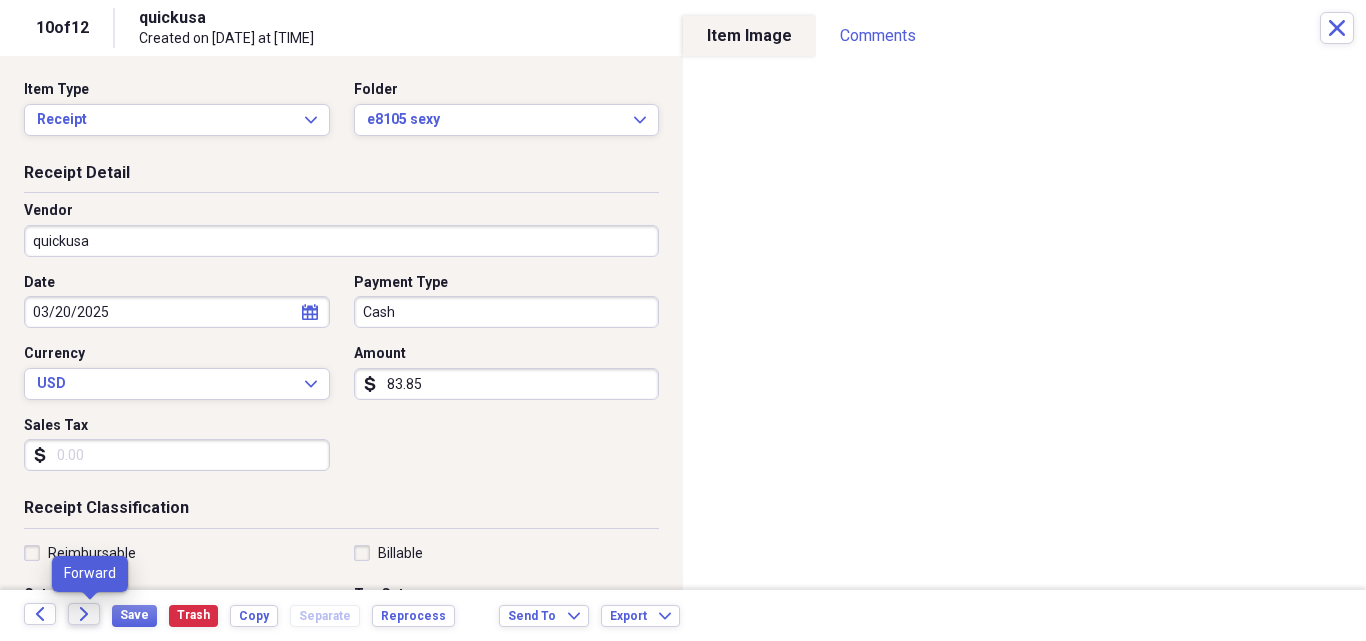 click on "Forward" 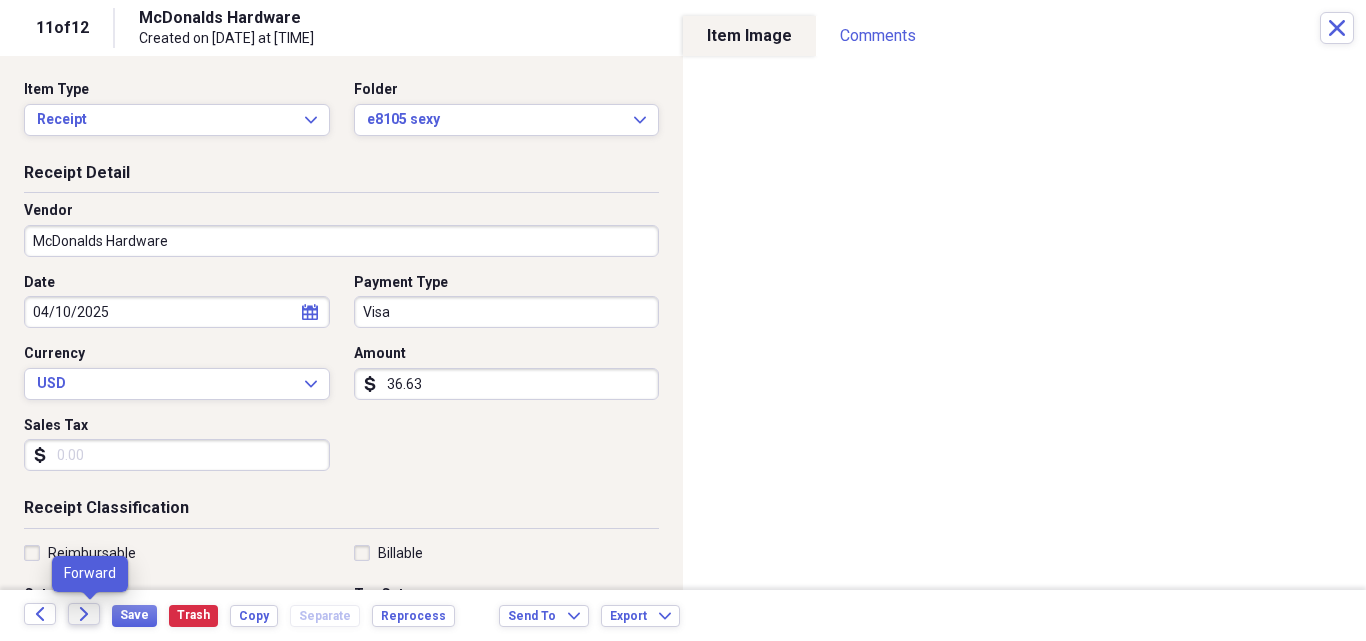 click on "Forward" 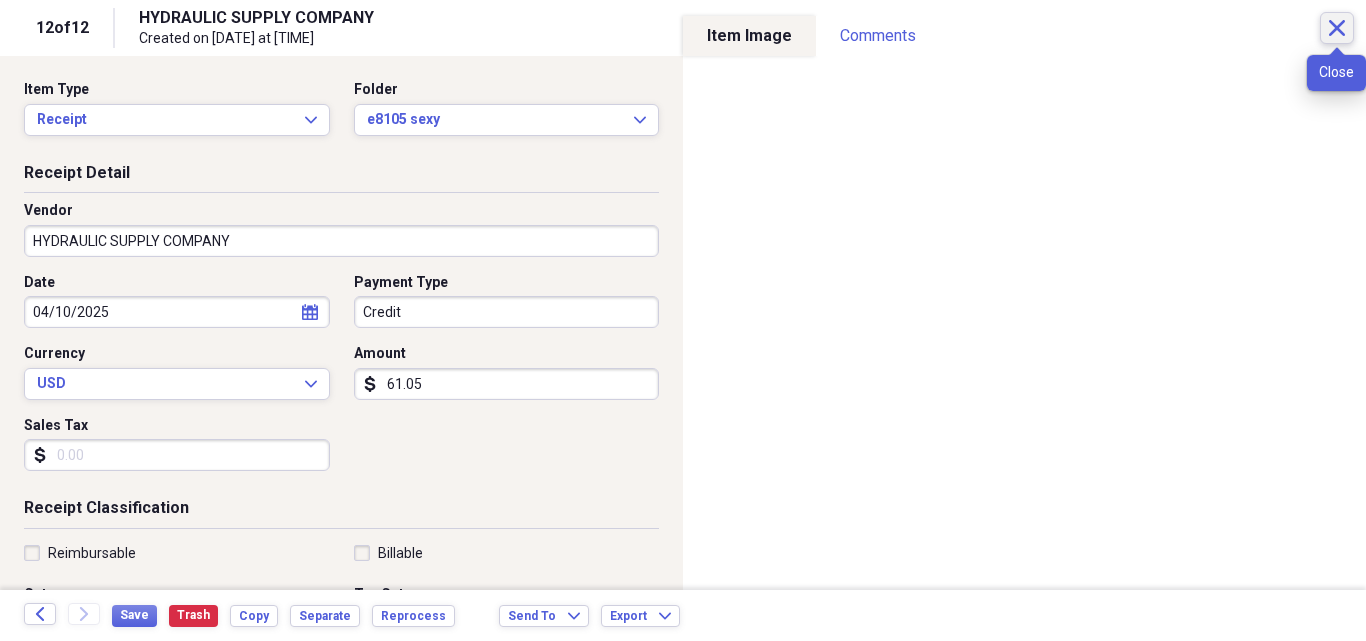 click on "Close" at bounding box center (1337, 28) 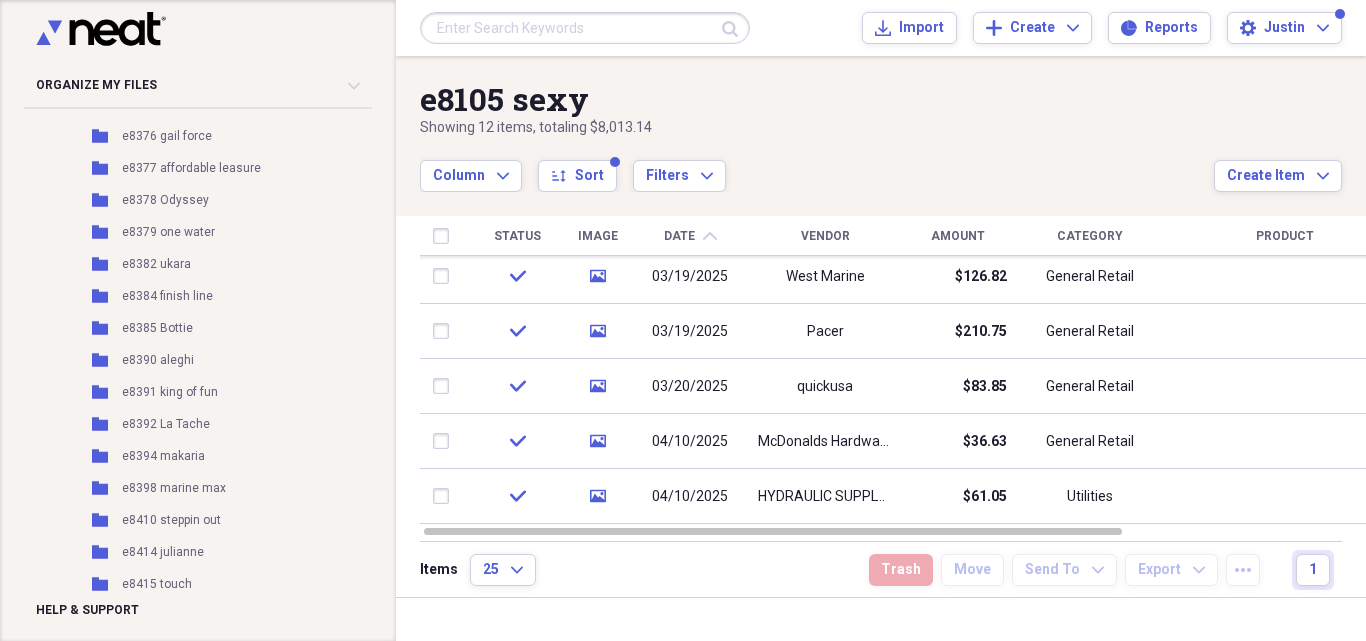 scroll, scrollTop: 7478, scrollLeft: 0, axis: vertical 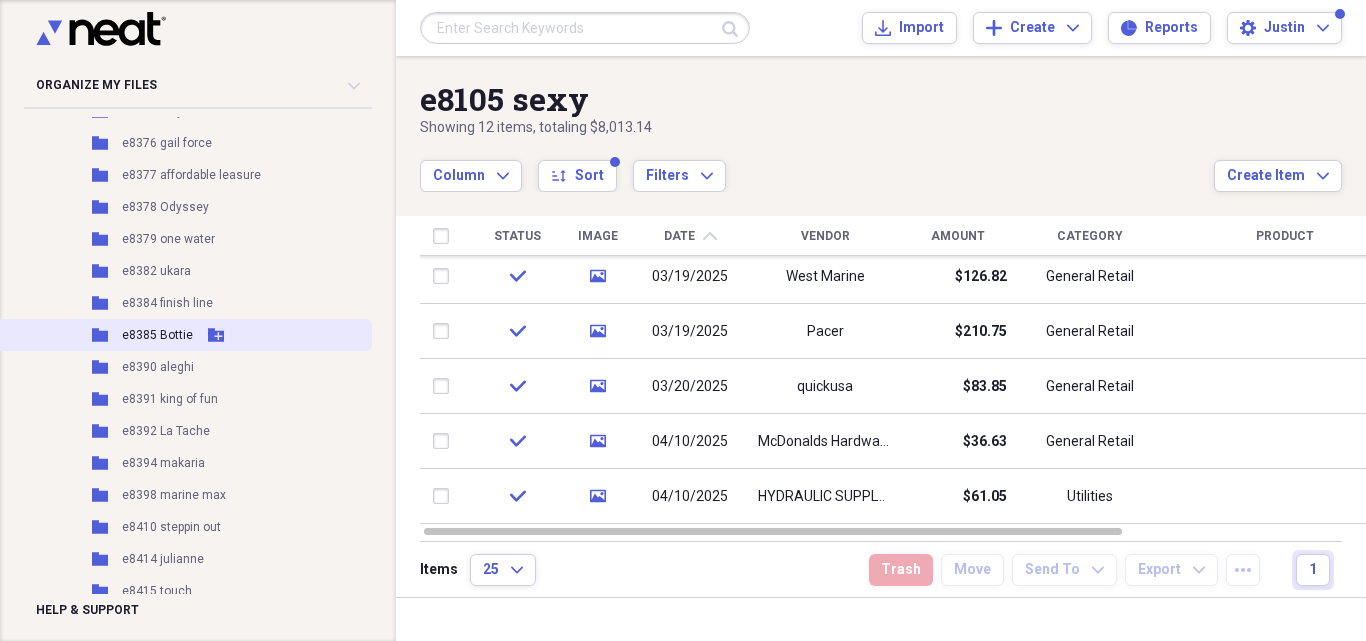 click on "e8385 Bottie" at bounding box center [157, 335] 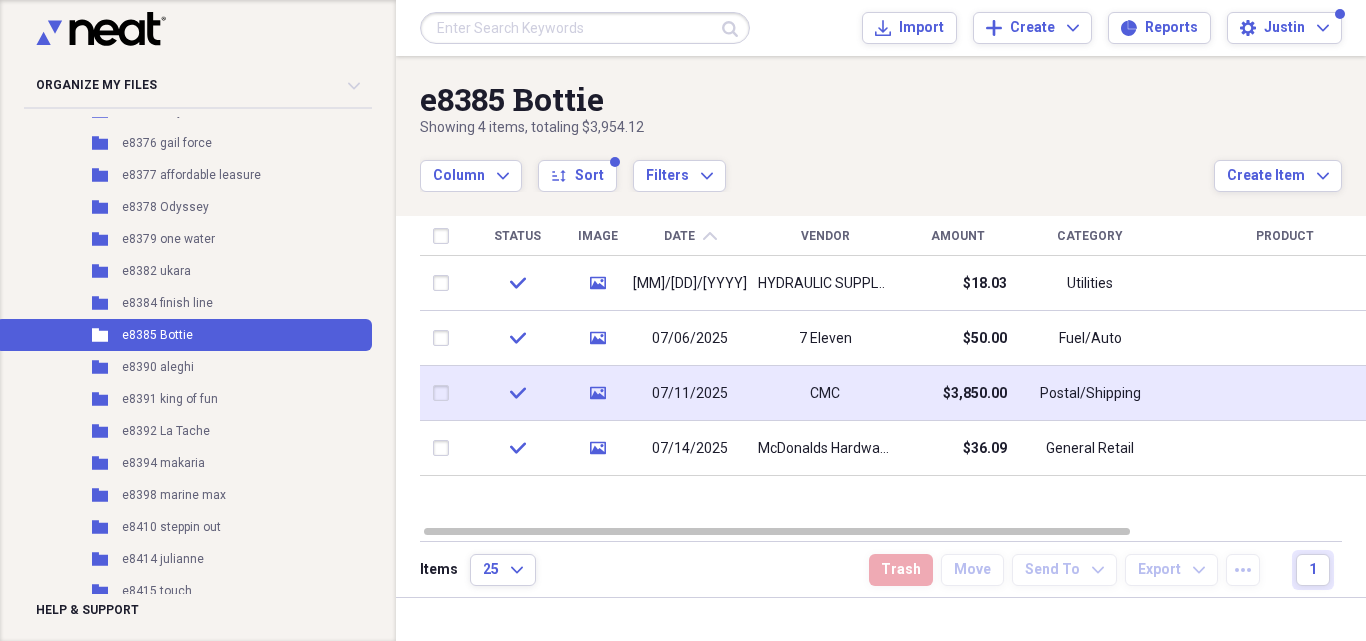 click on "CMC" at bounding box center (825, 393) 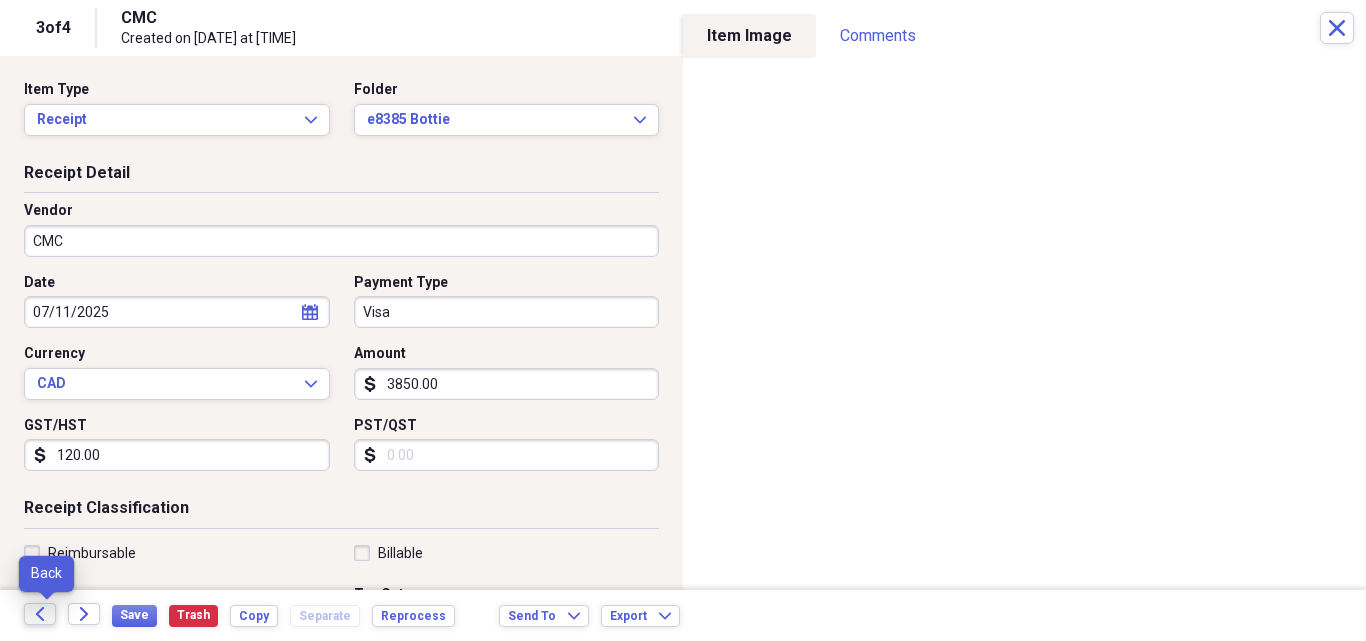 click on "Back" 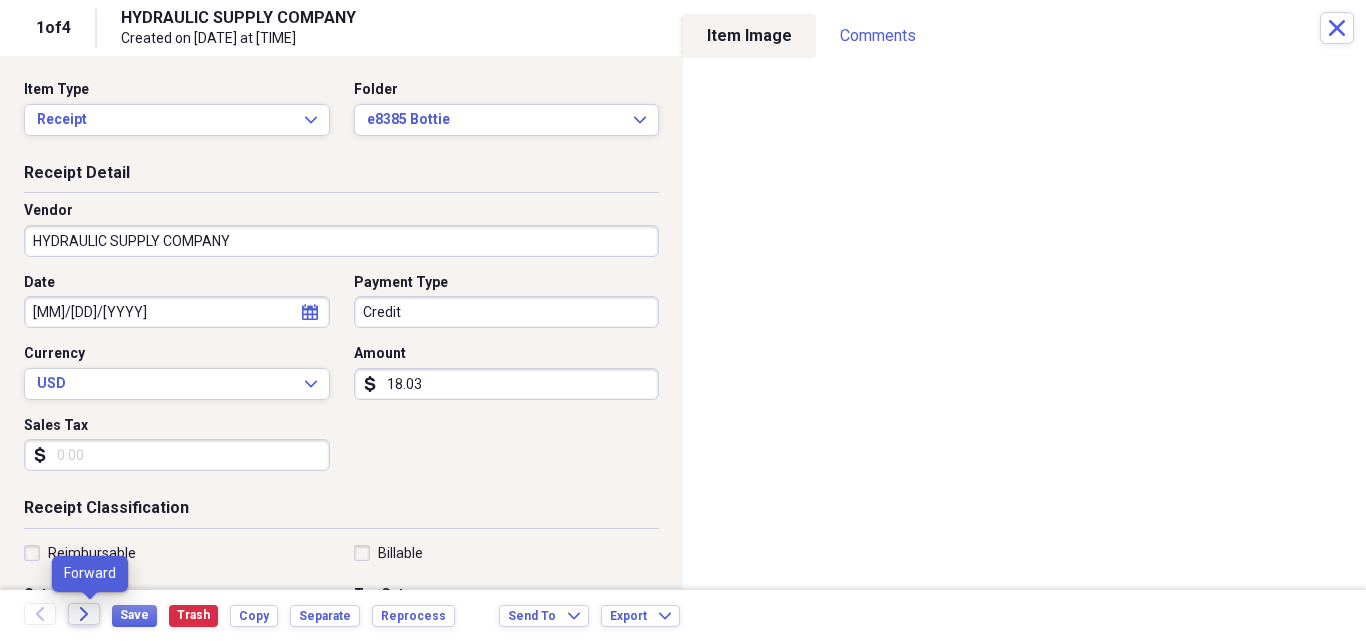 click on "Forward" 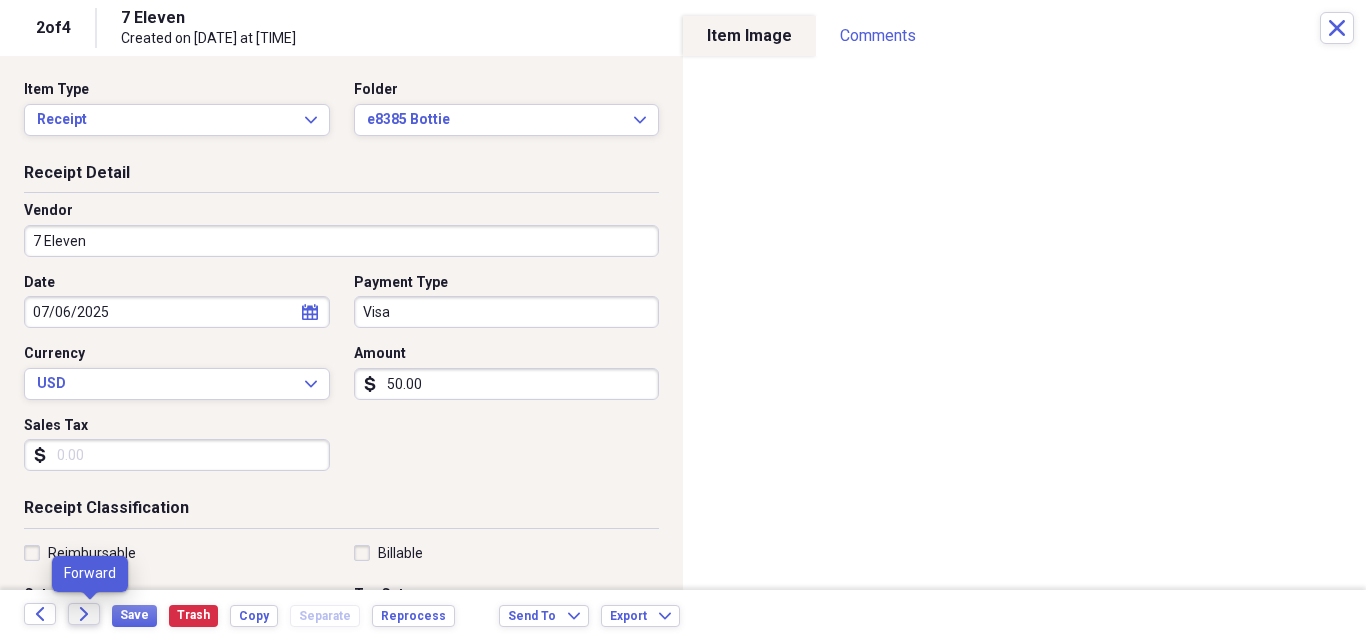 click on "Forward" 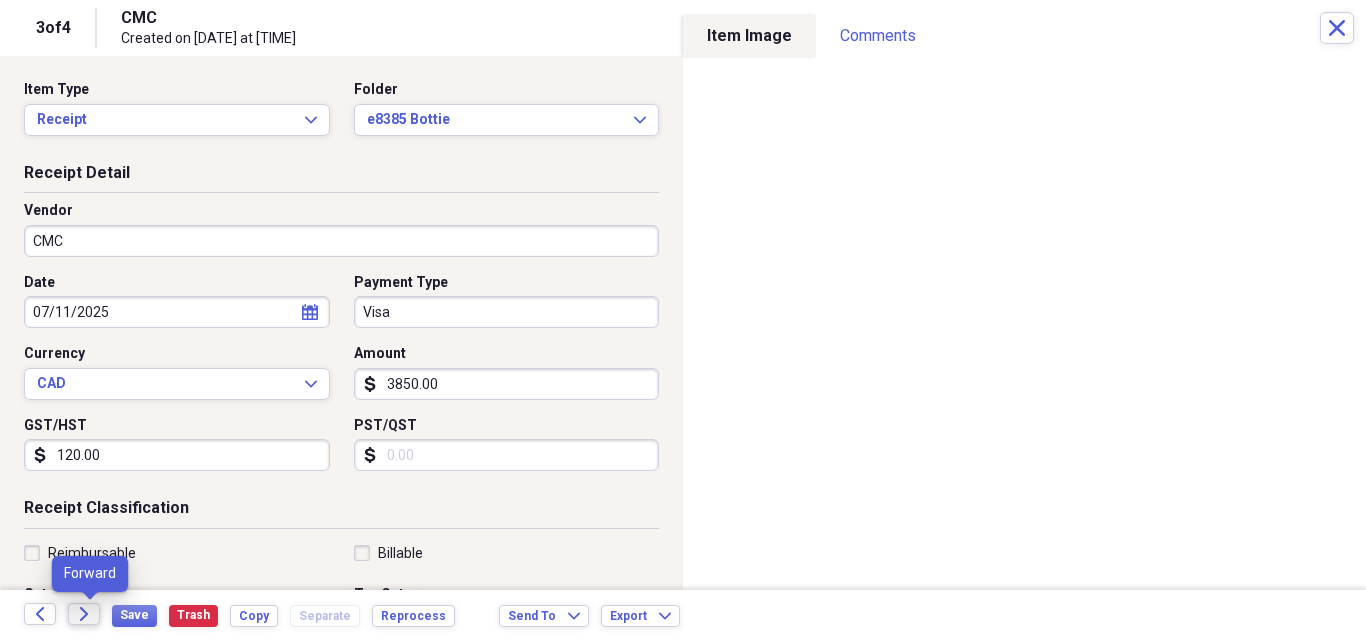 click on "Forward" 